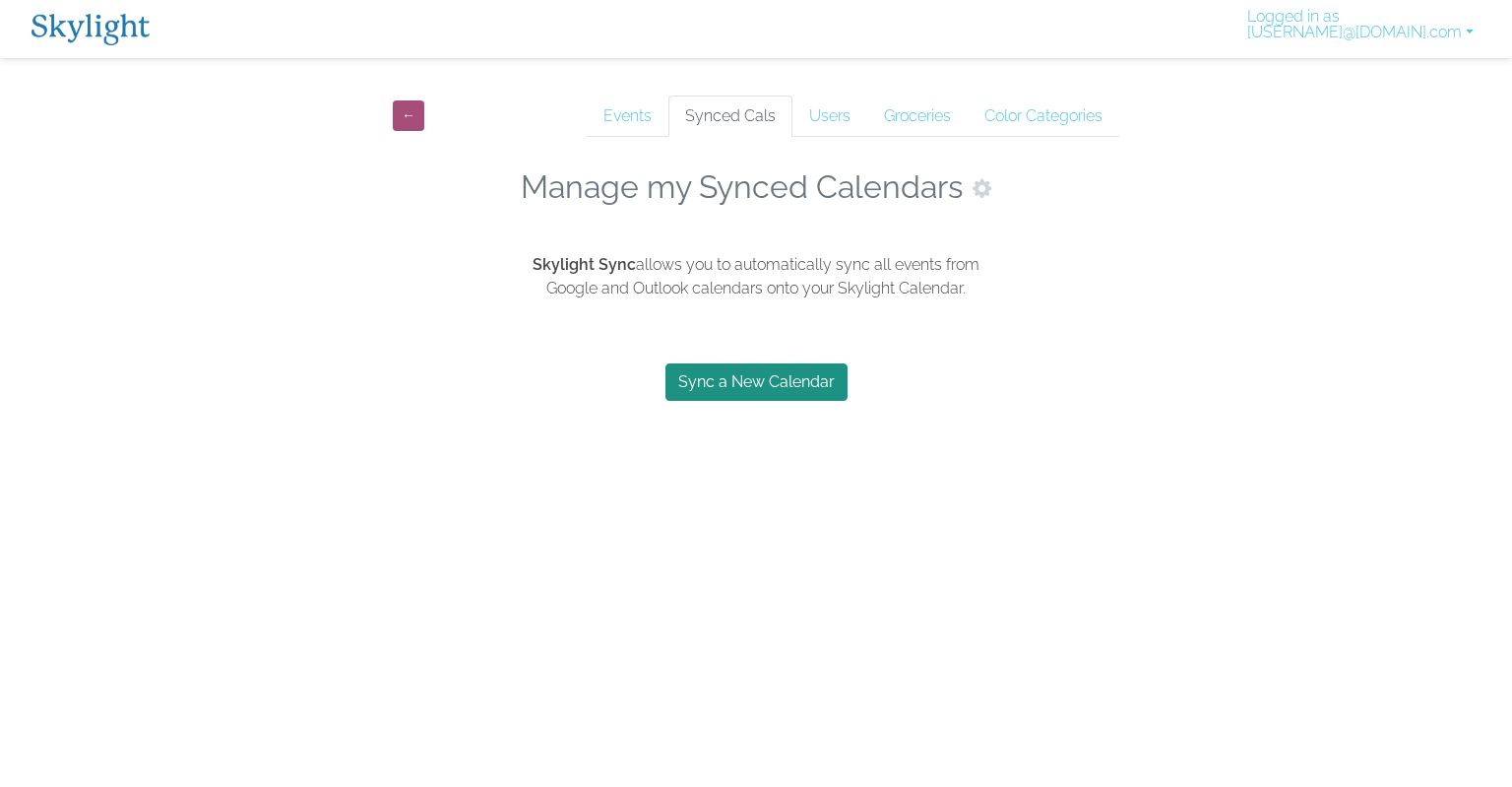 scroll, scrollTop: 0, scrollLeft: 0, axis: both 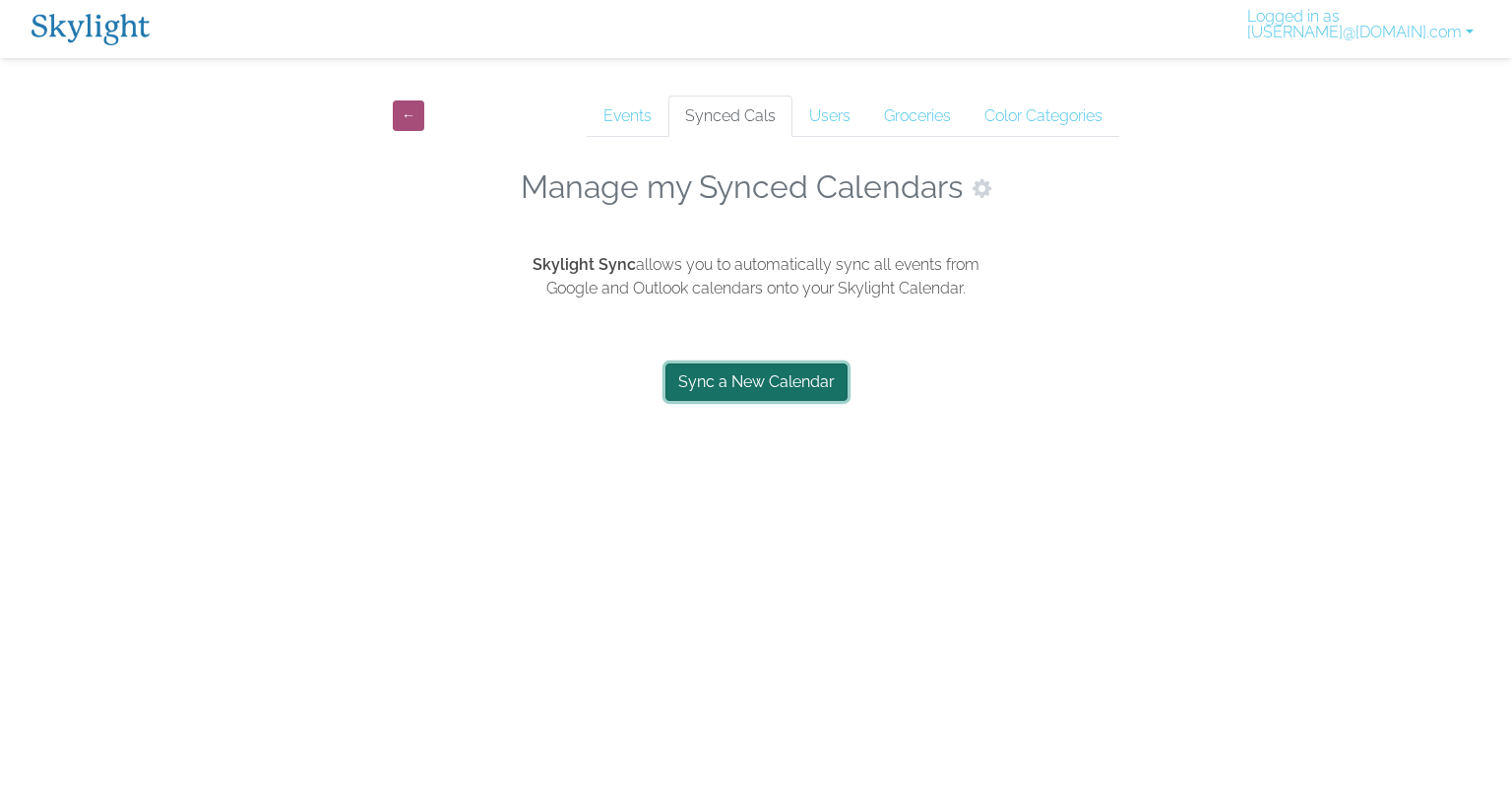 click on "Sync a New Calendar" at bounding box center [756, 382] 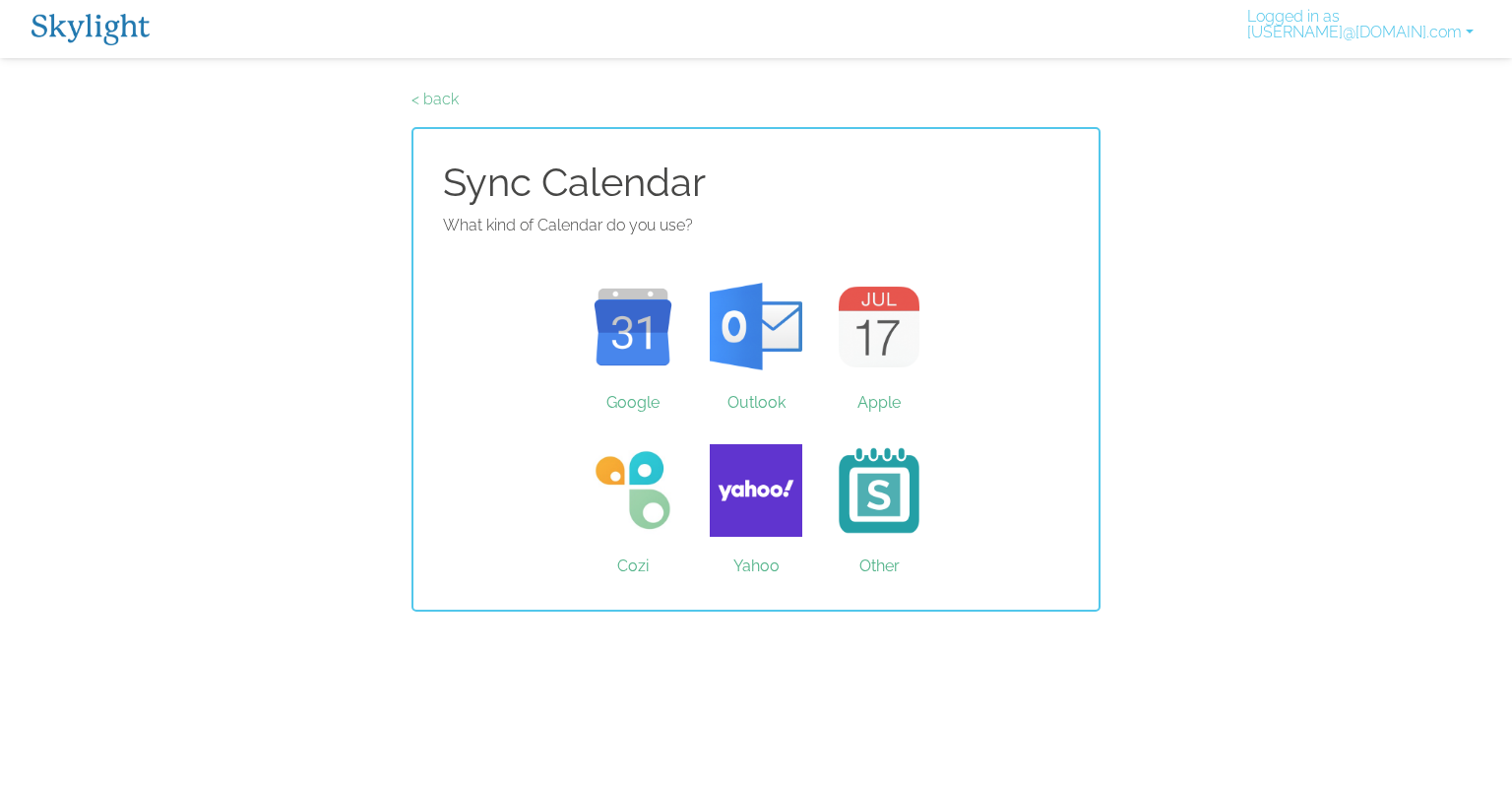 scroll, scrollTop: 0, scrollLeft: 0, axis: both 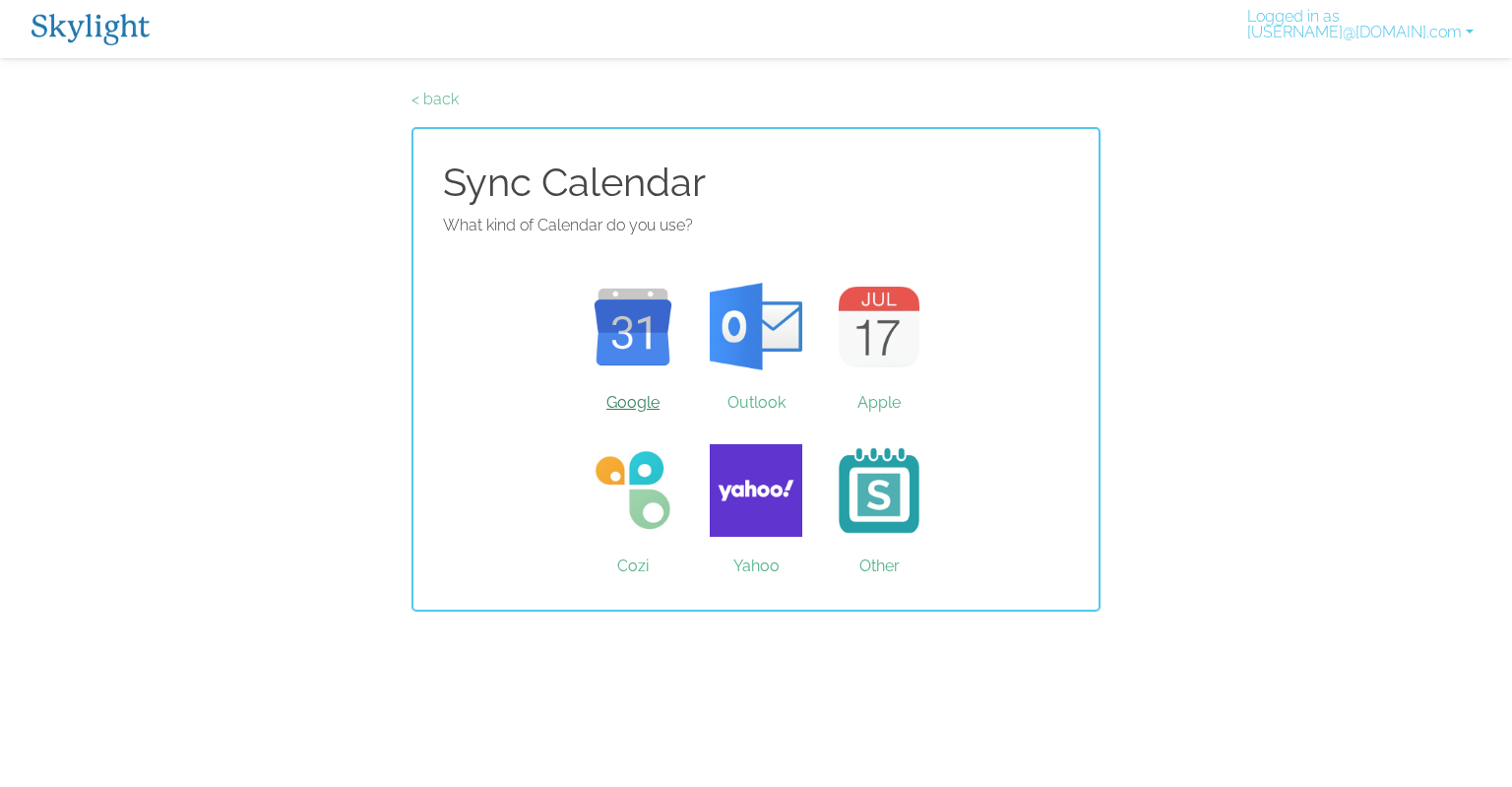 click on "Google" at bounding box center [633, 327] 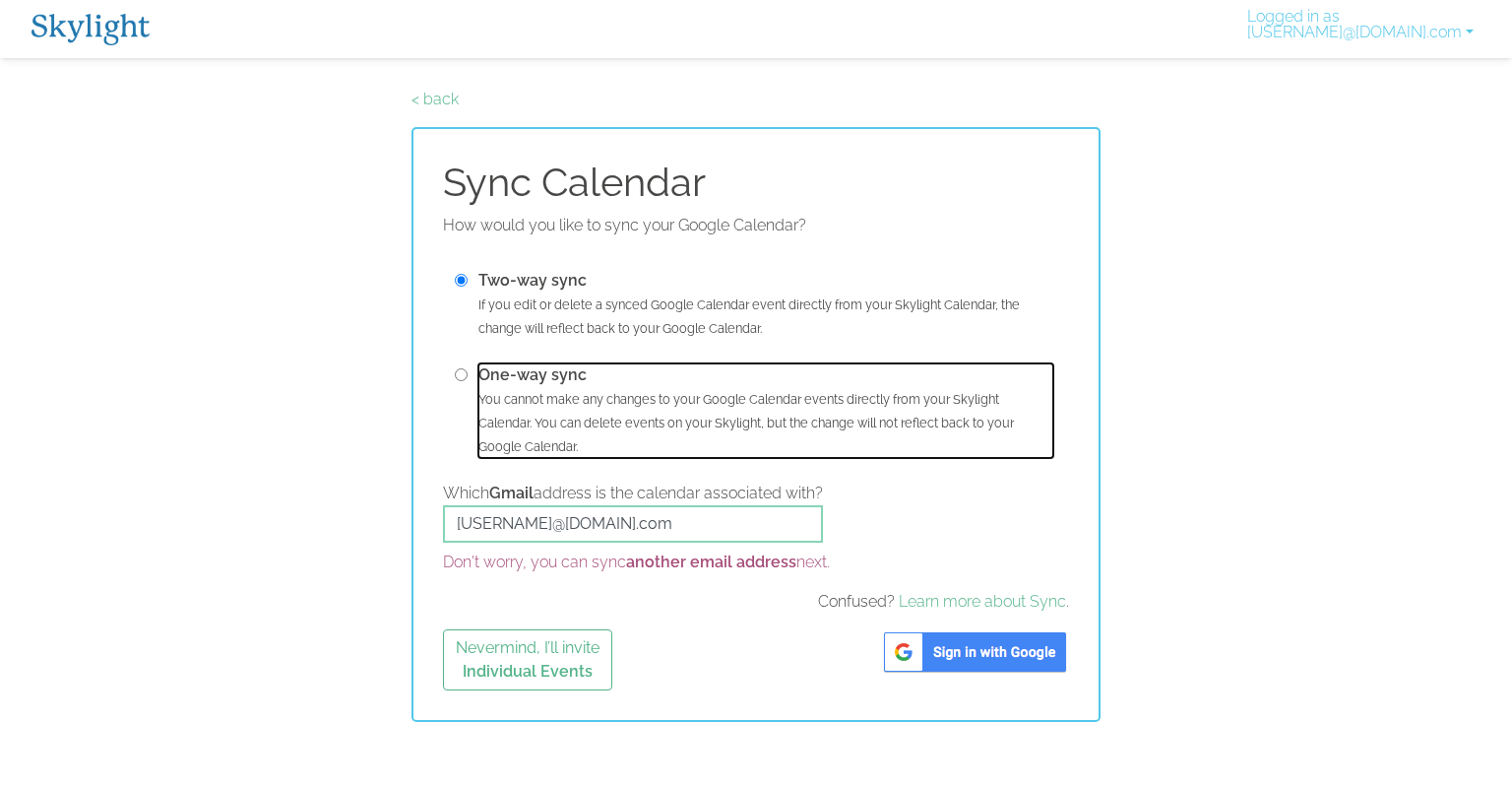 click on "One-way sync" at bounding box center (533, 374) 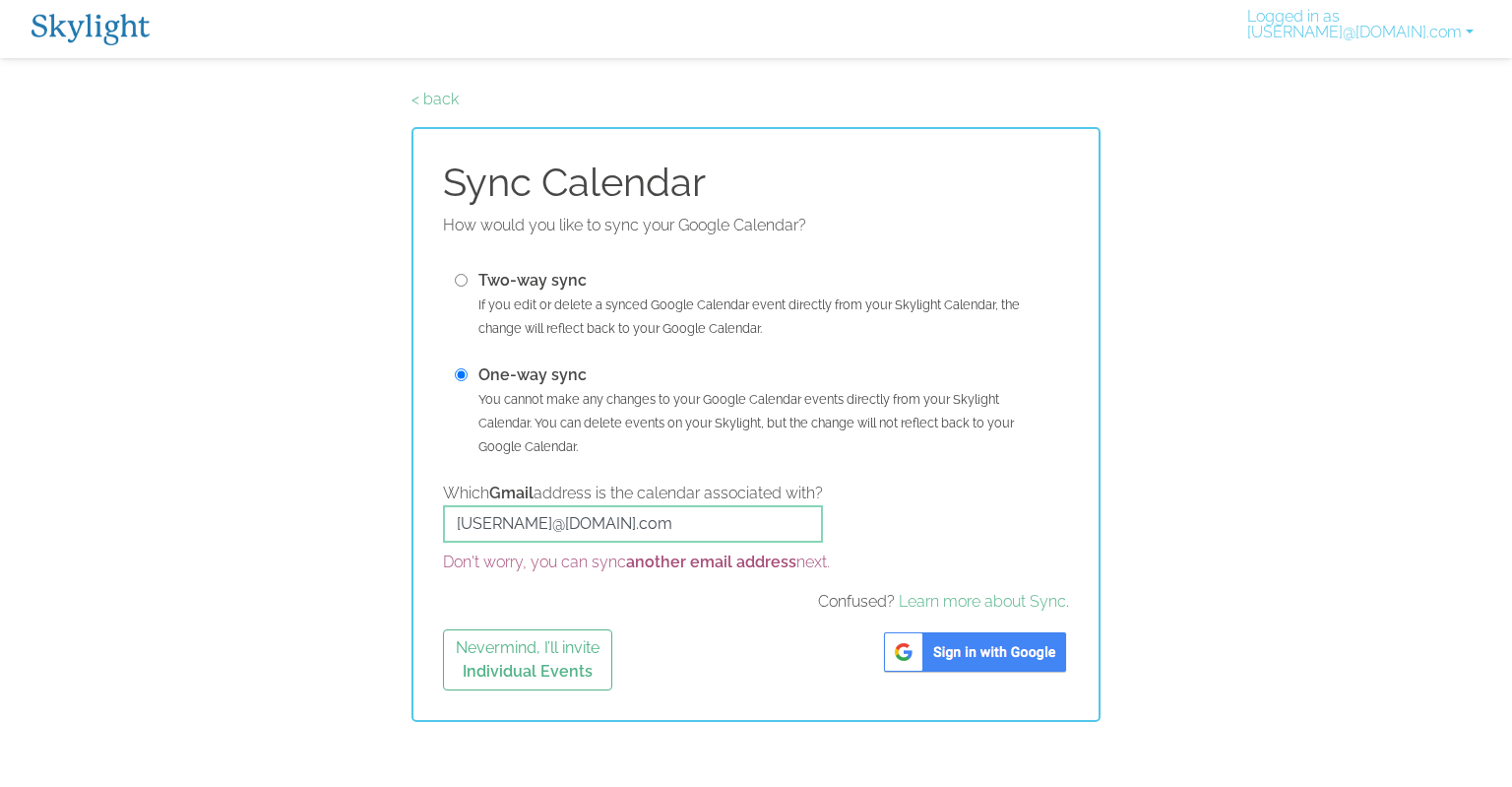 click at bounding box center (975, 652) 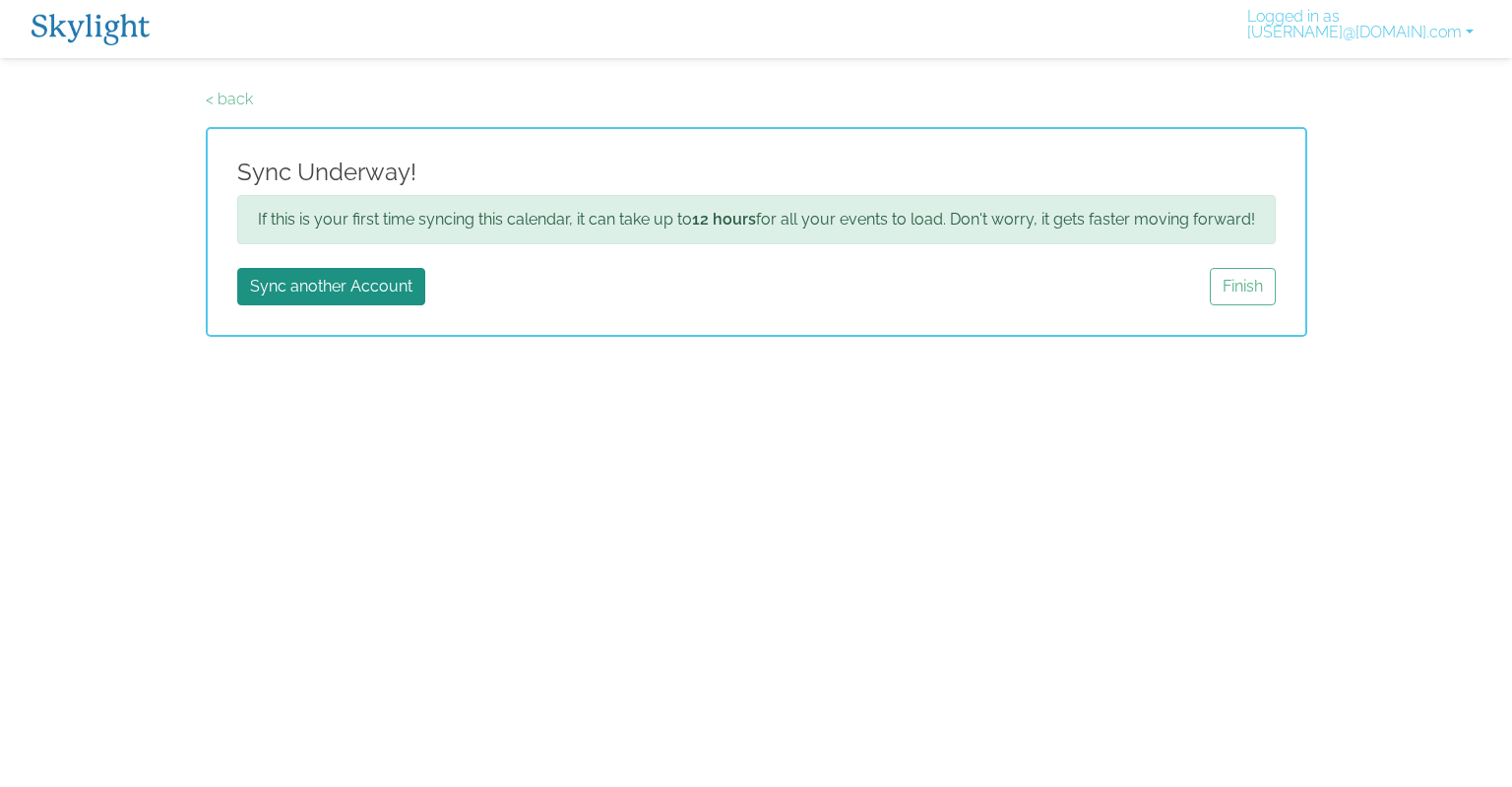 scroll, scrollTop: 0, scrollLeft: 0, axis: both 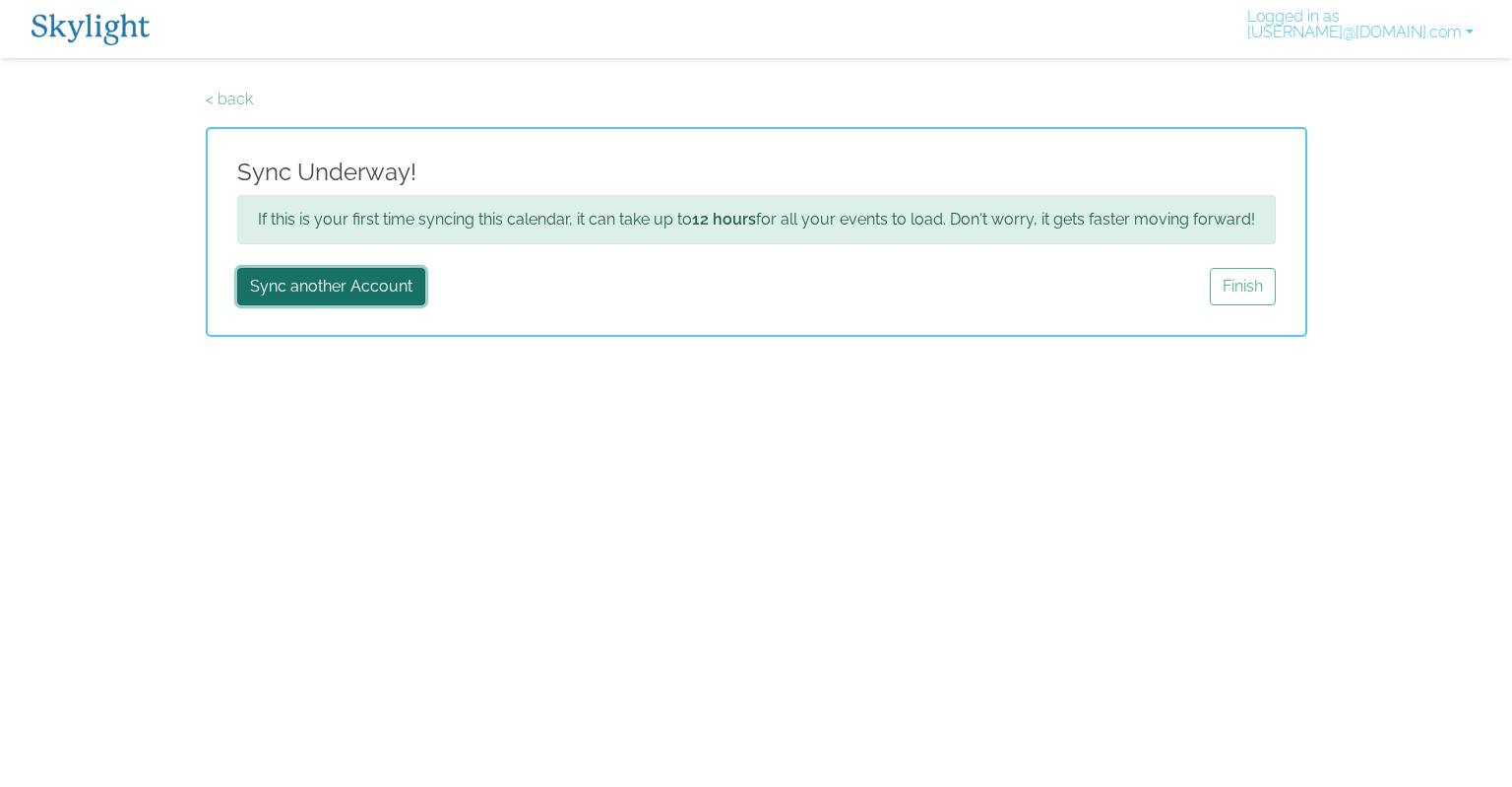 click on "Sync another Account" at bounding box center (331, 287) 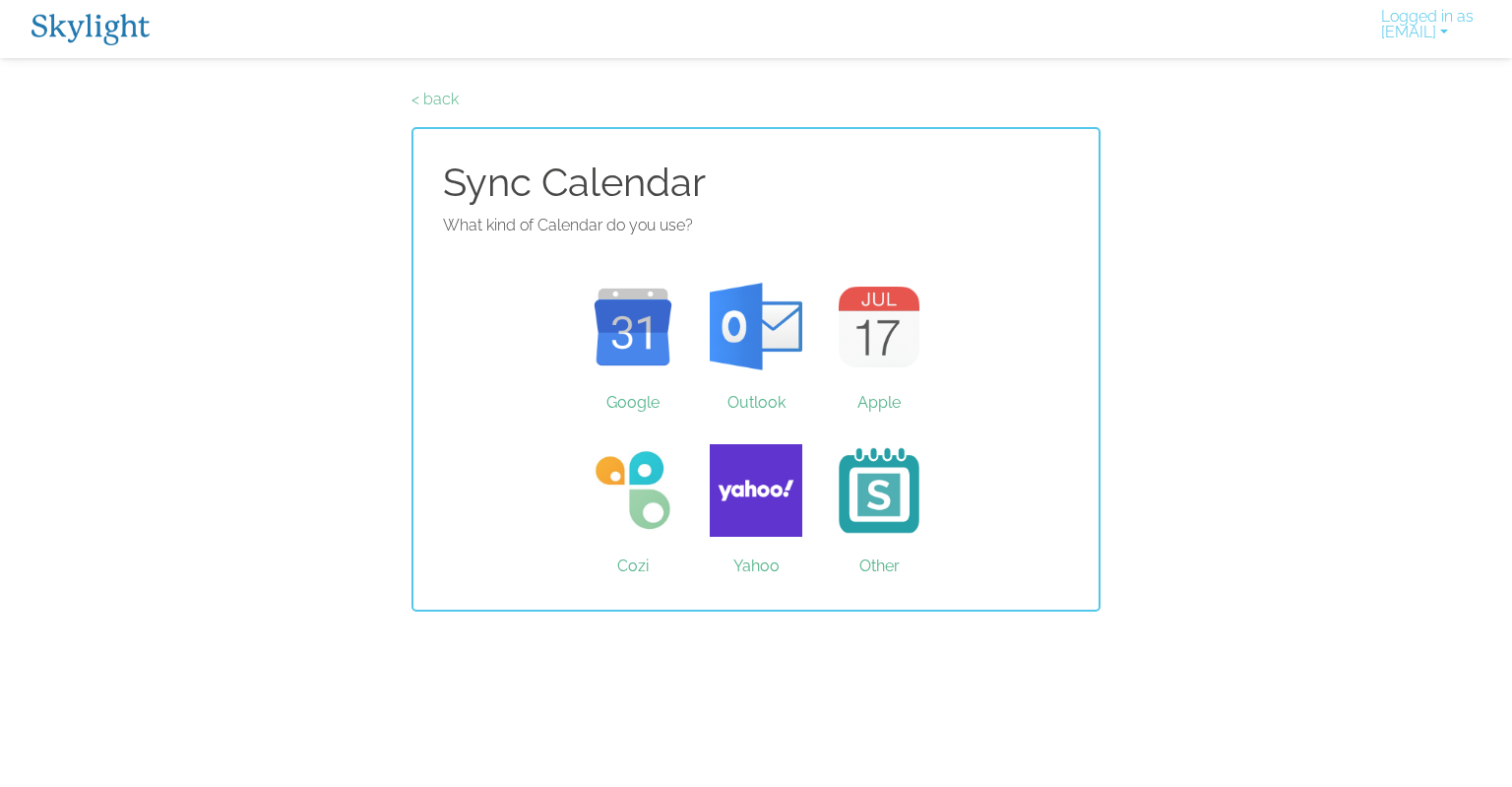 scroll, scrollTop: 0, scrollLeft: 0, axis: both 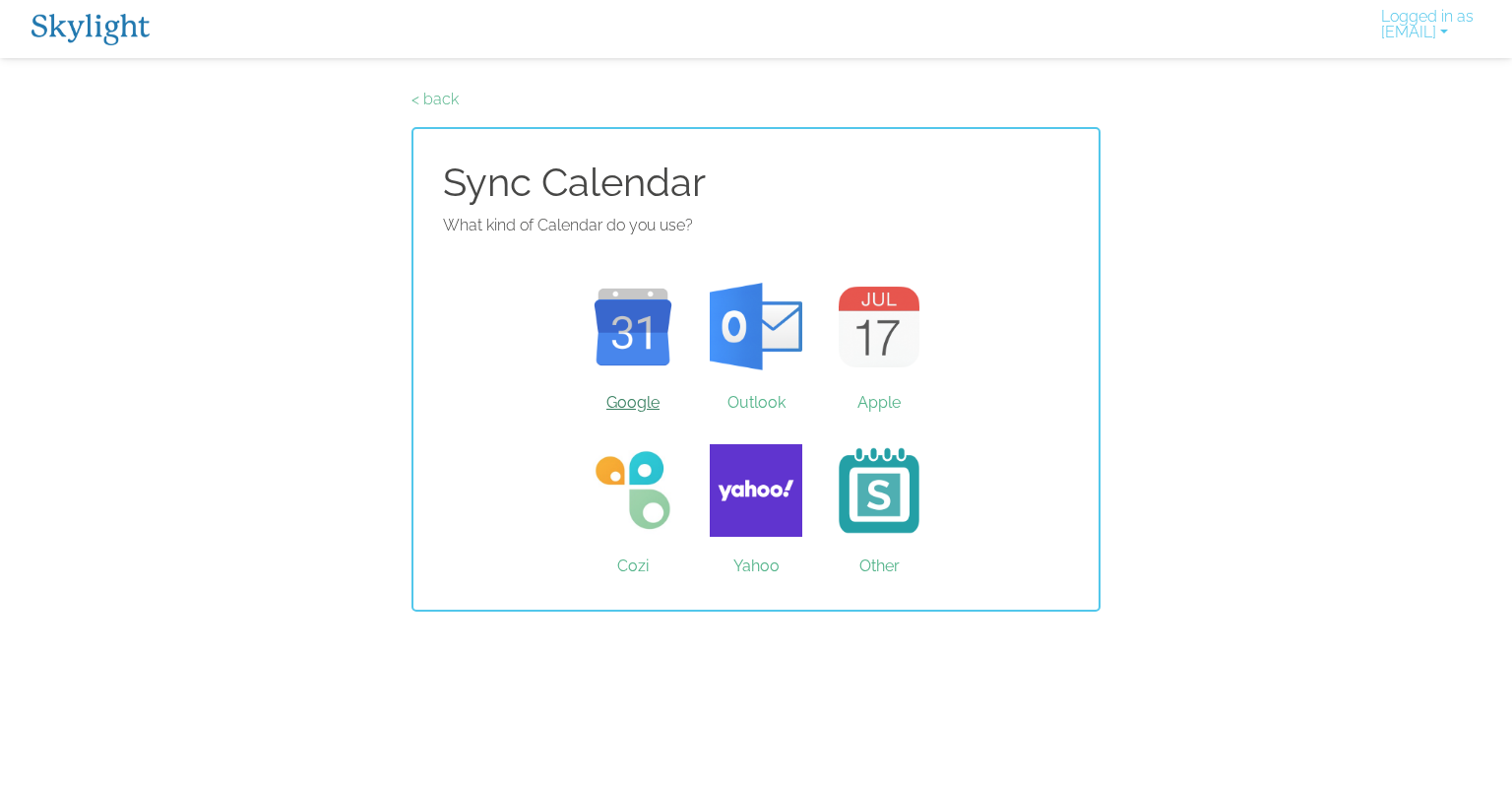 click on "Google" at bounding box center (633, 327) 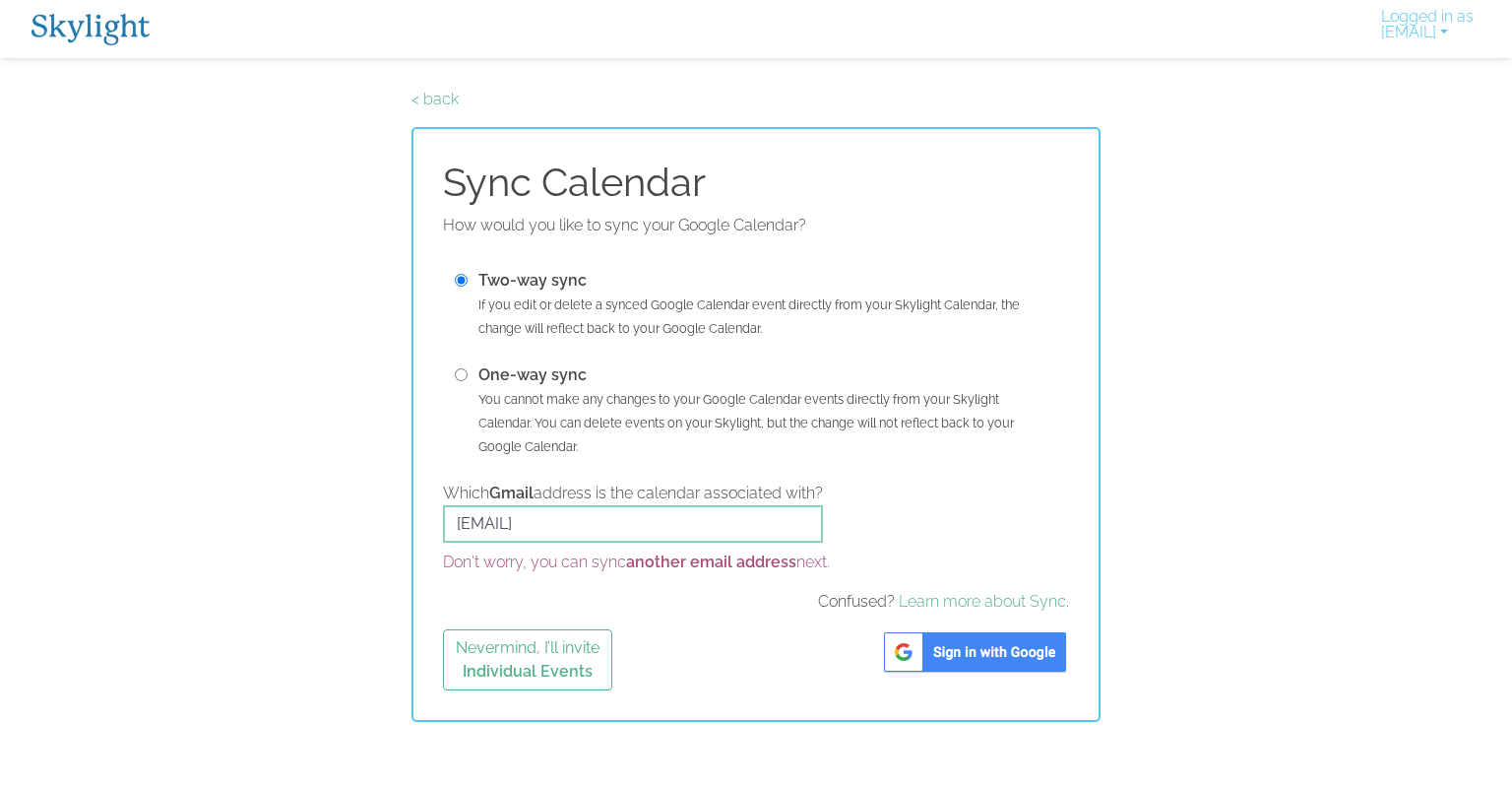 click on "Two-way sync If you edit or delete a synced Google Calendar event directly from your Skylight Calendar, the change will reflect back to your Google Calendar. One-way sync You cannot make any changes to your Google Calendar events directly from your Skylight Calendar. You can delete events on your Skylight, but the change will not reflect back to your Google Calendar." at bounding box center (756, 363) 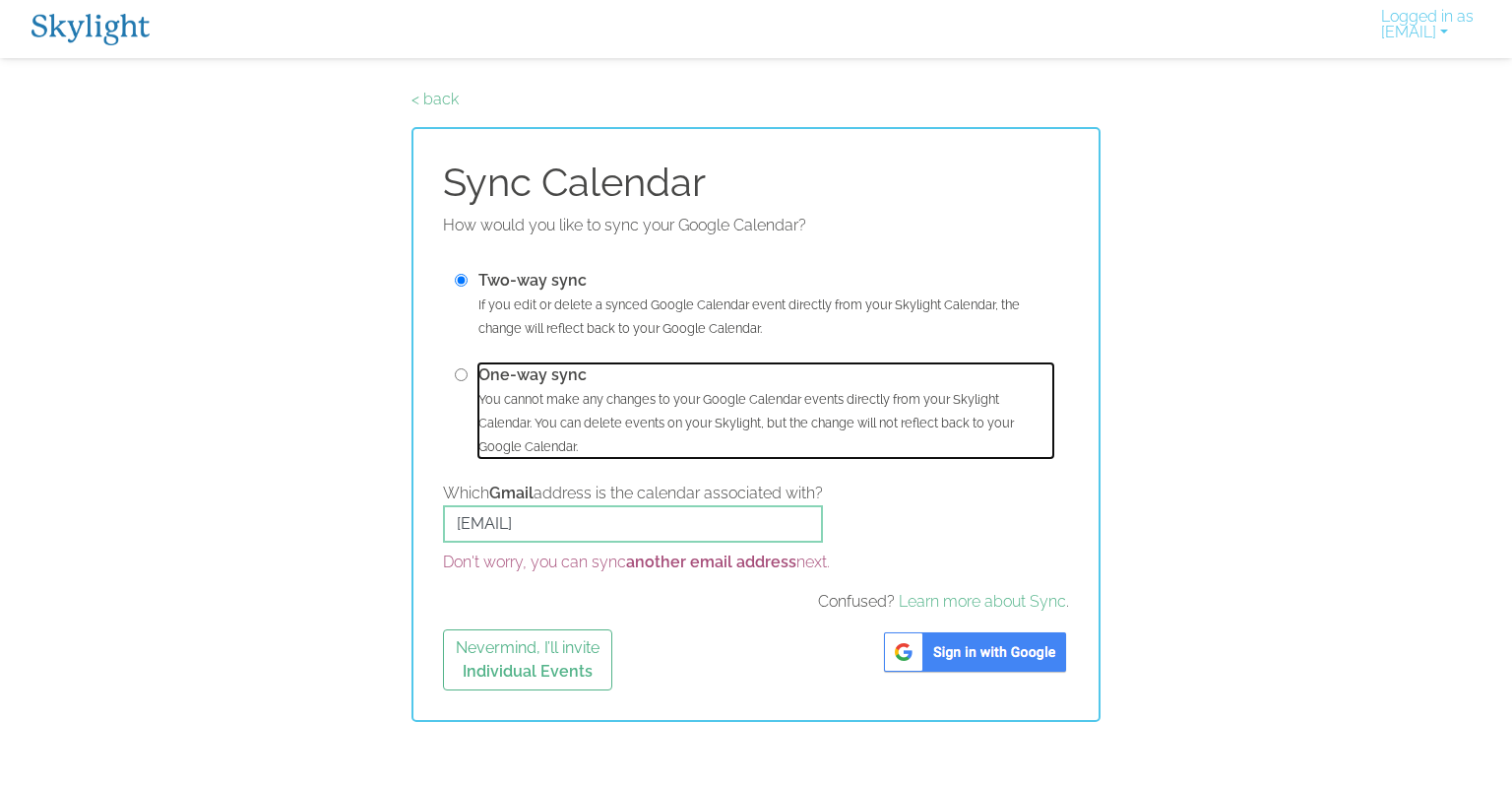 click on "One-way sync" at bounding box center (533, 374) 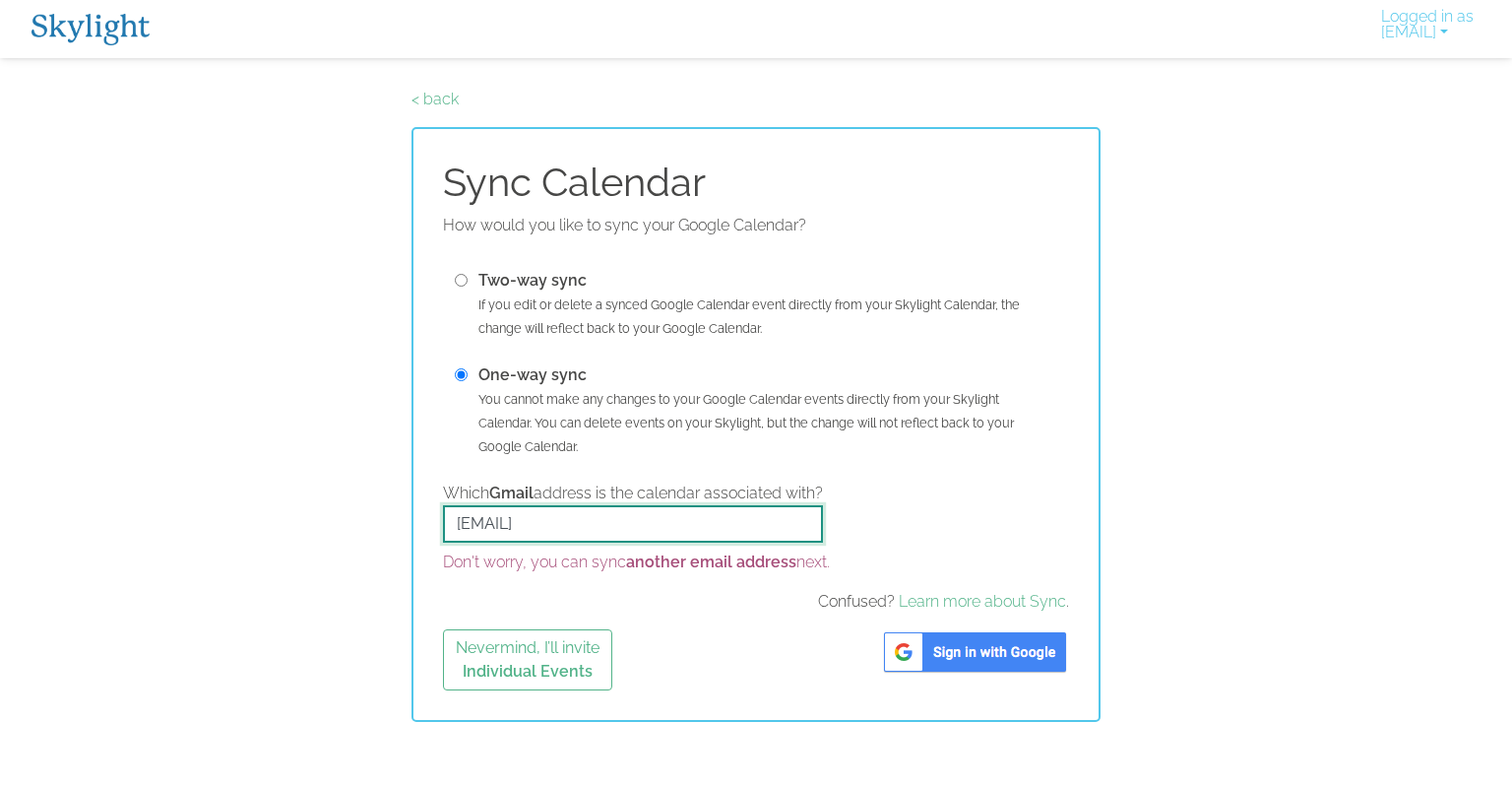 drag, startPoint x: 543, startPoint y: 523, endPoint x: 417, endPoint y: 531, distance: 126.25371 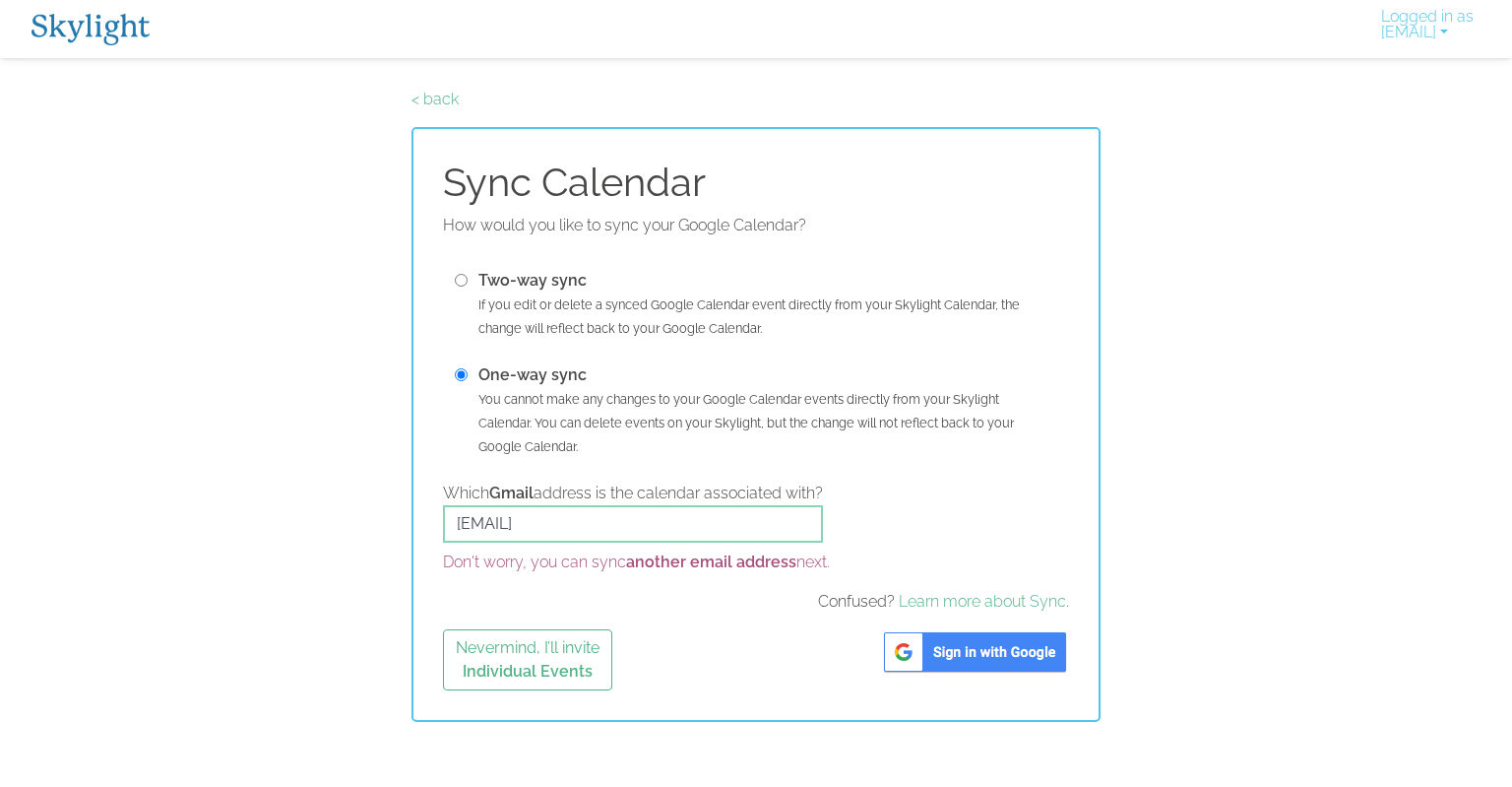 click at bounding box center (975, 652) 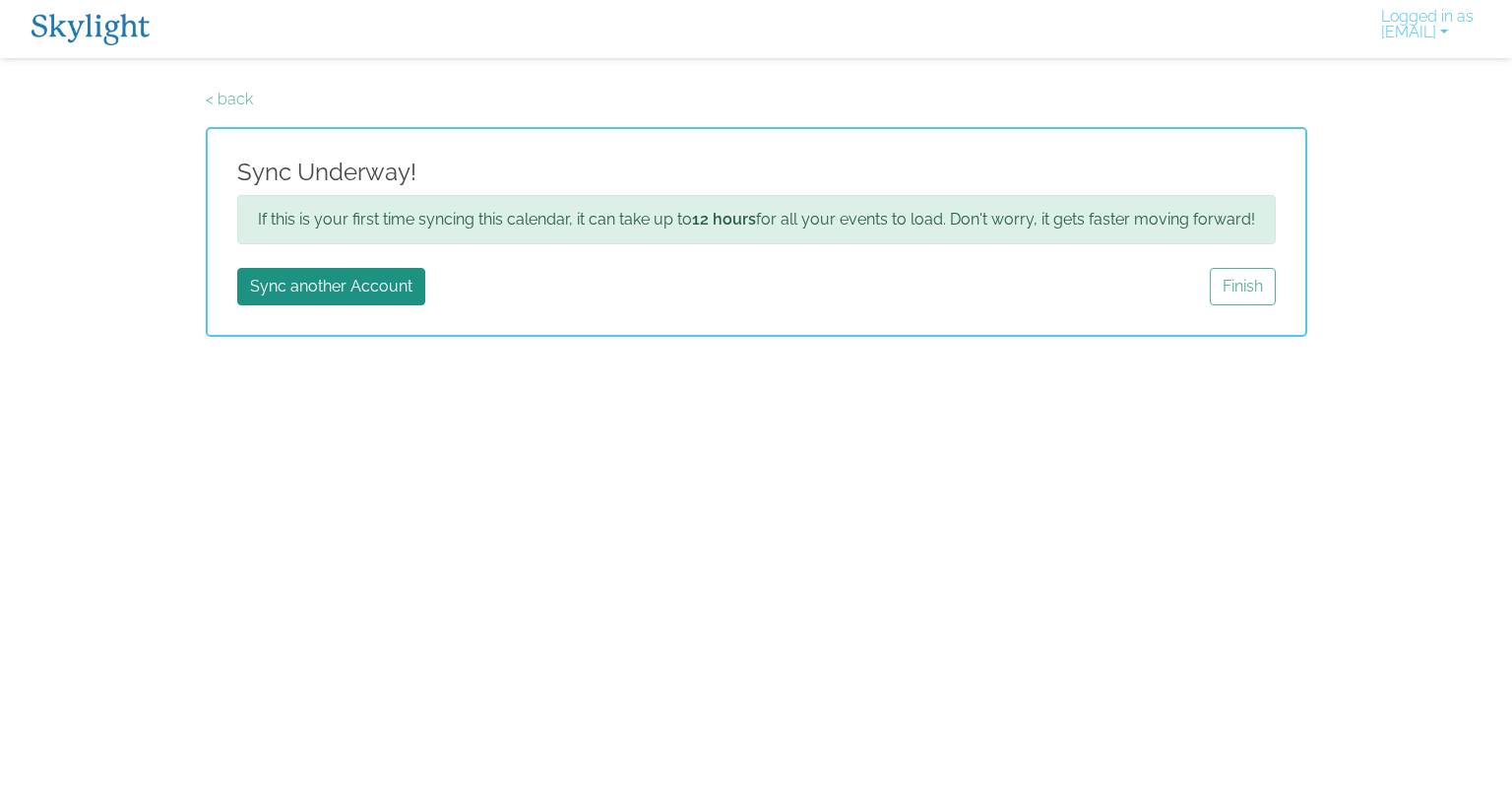 scroll, scrollTop: 0, scrollLeft: 0, axis: both 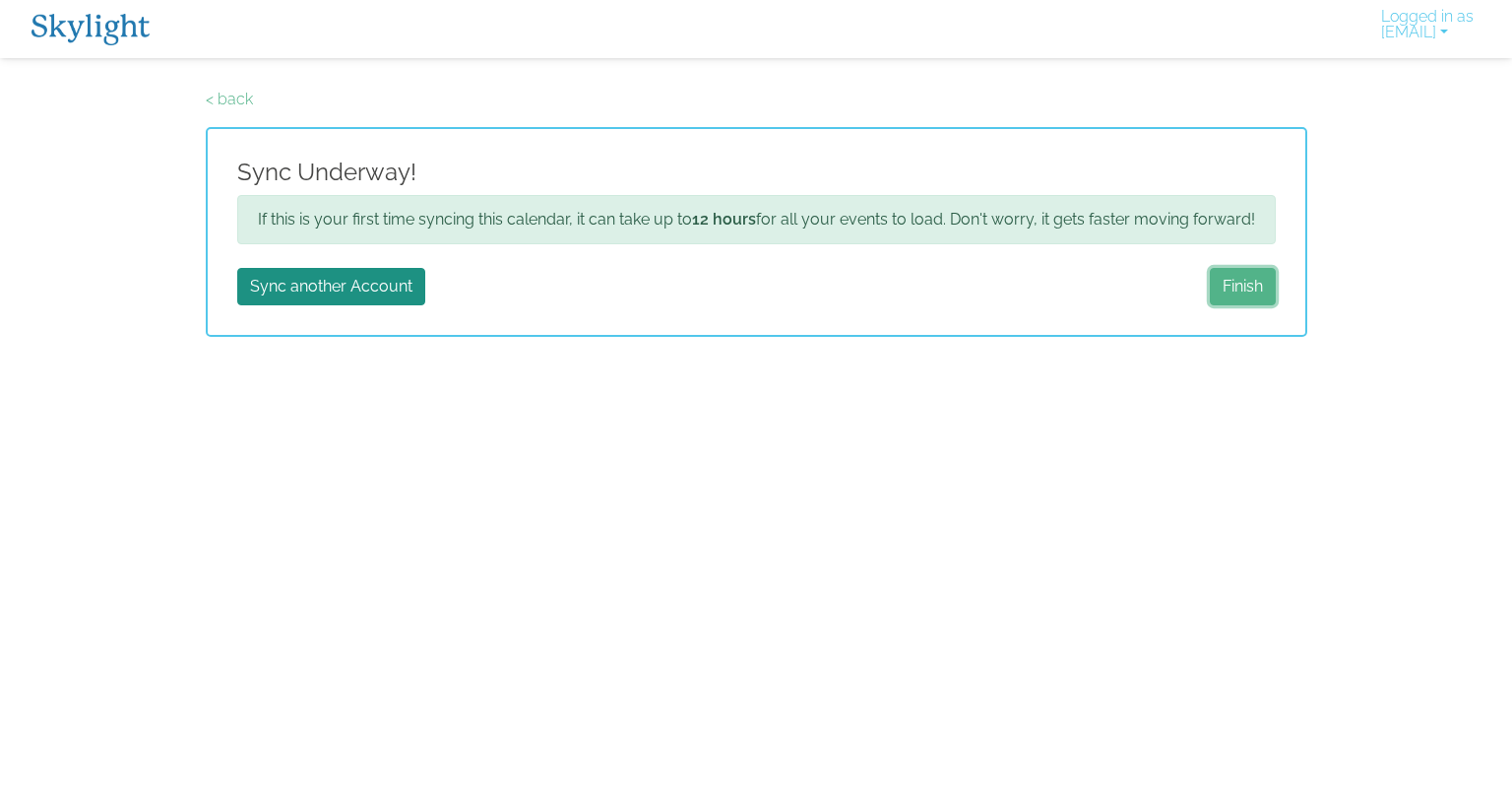 click on "Finish" at bounding box center [1242, 287] 